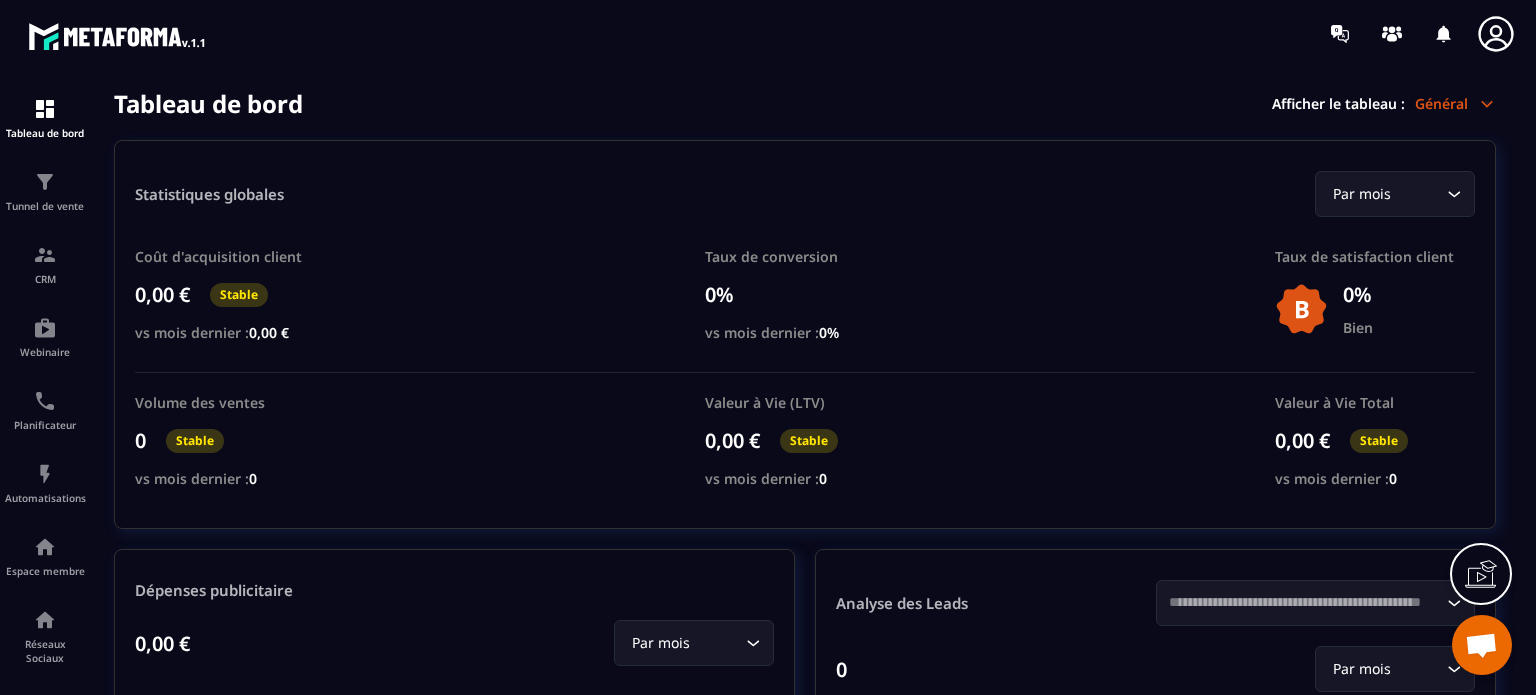 scroll, scrollTop: 0, scrollLeft: 0, axis: both 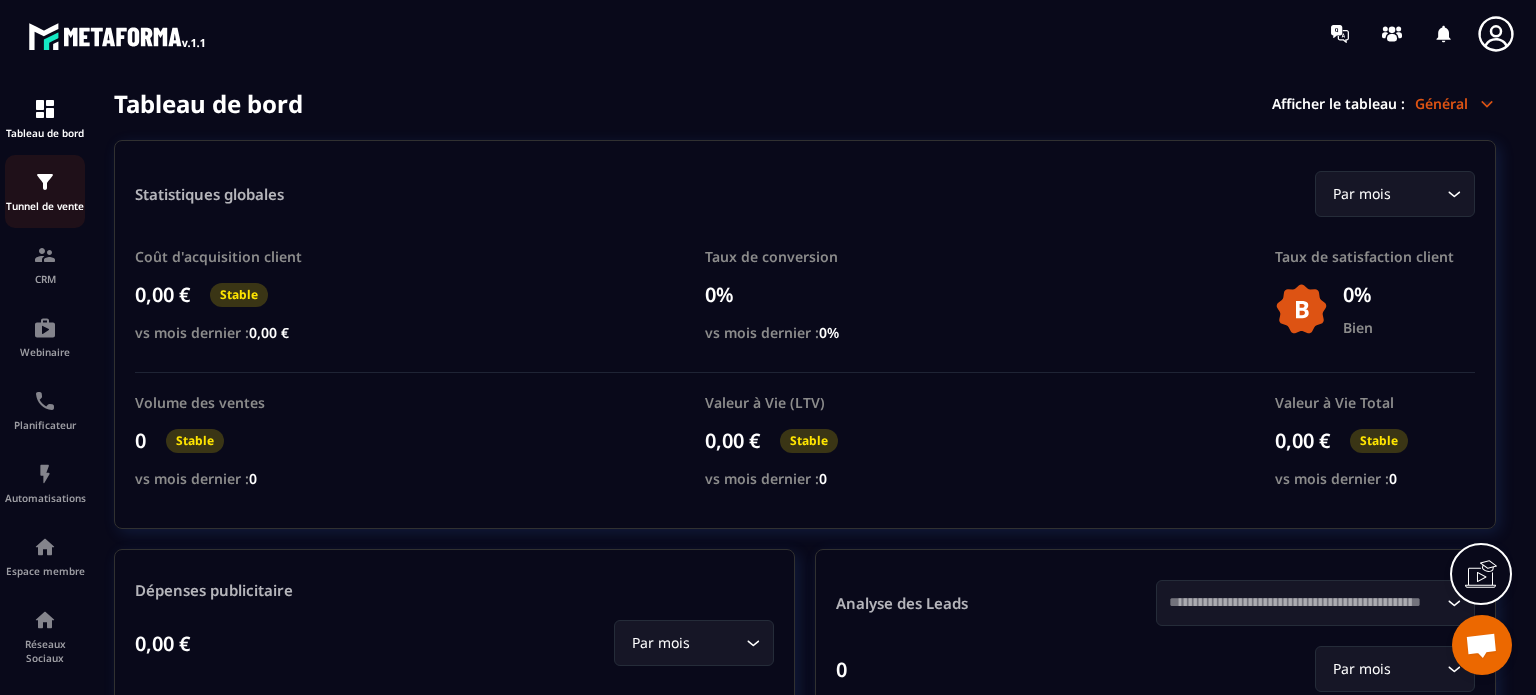 click on "Tunnel de vente" at bounding box center (45, 206) 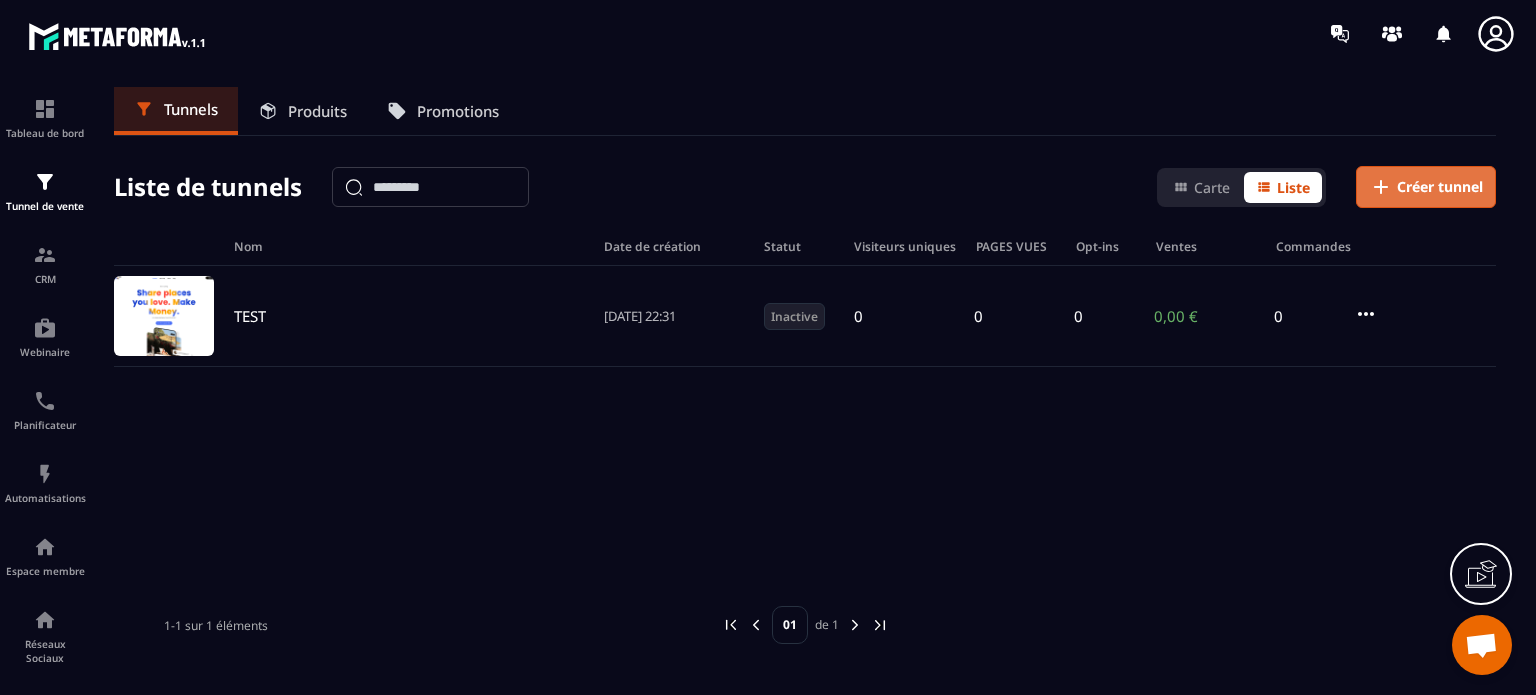 click on "Créer tunnel" 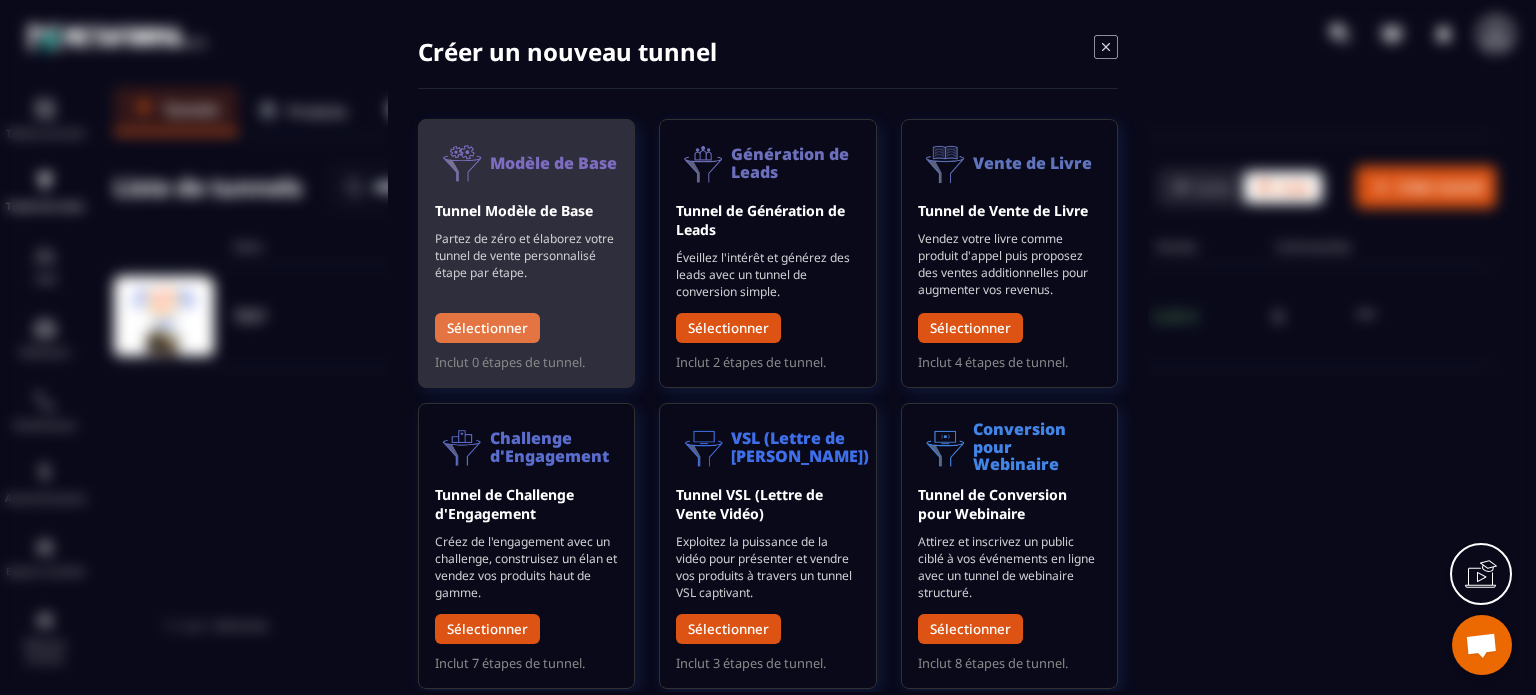 click on "Sélectionner" at bounding box center [487, 328] 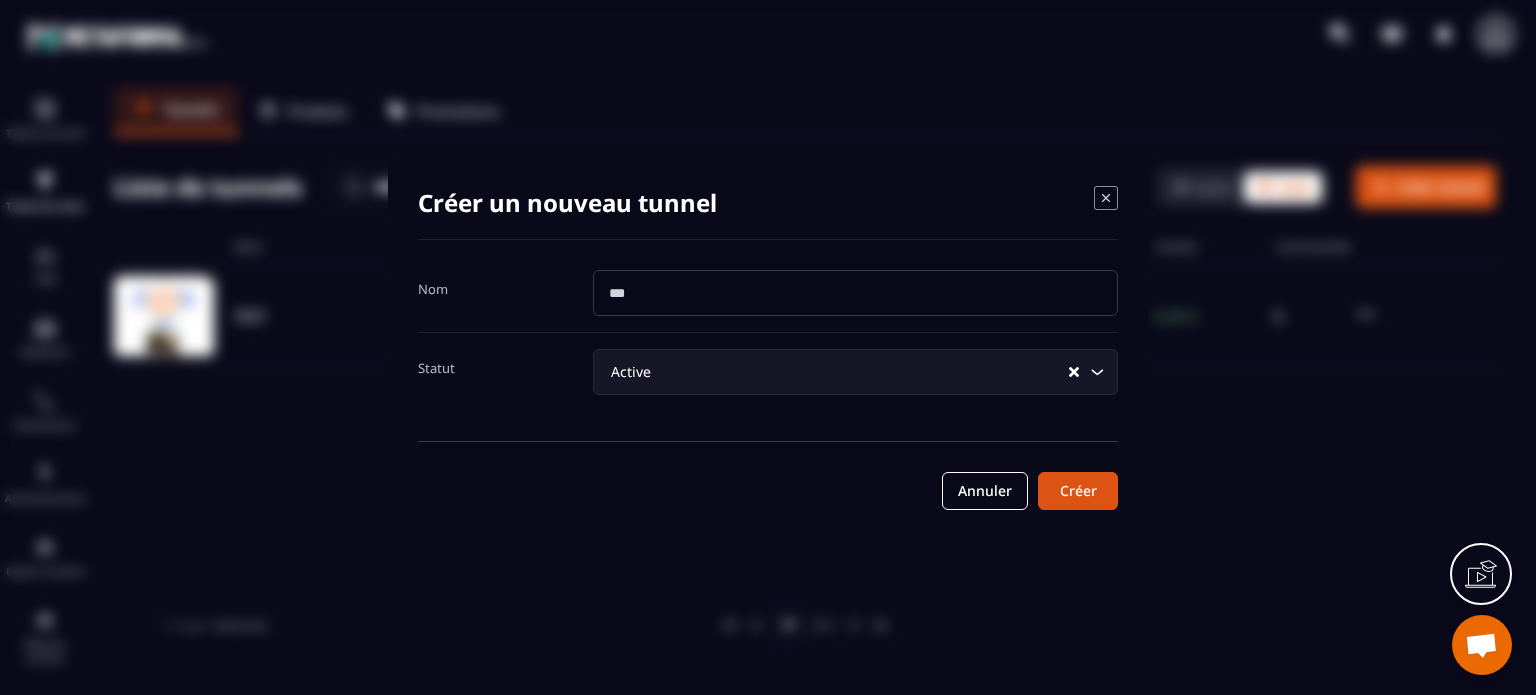 click at bounding box center (855, 293) 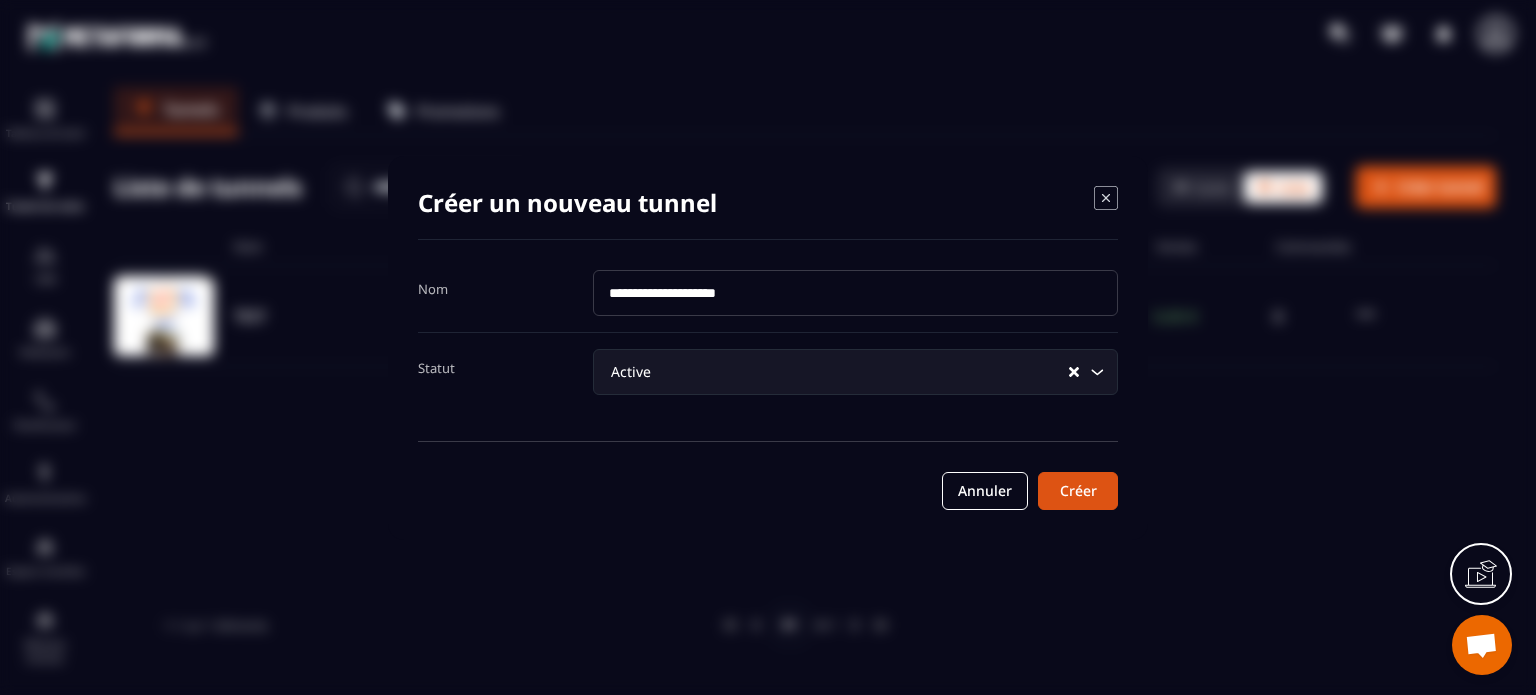 type on "**********" 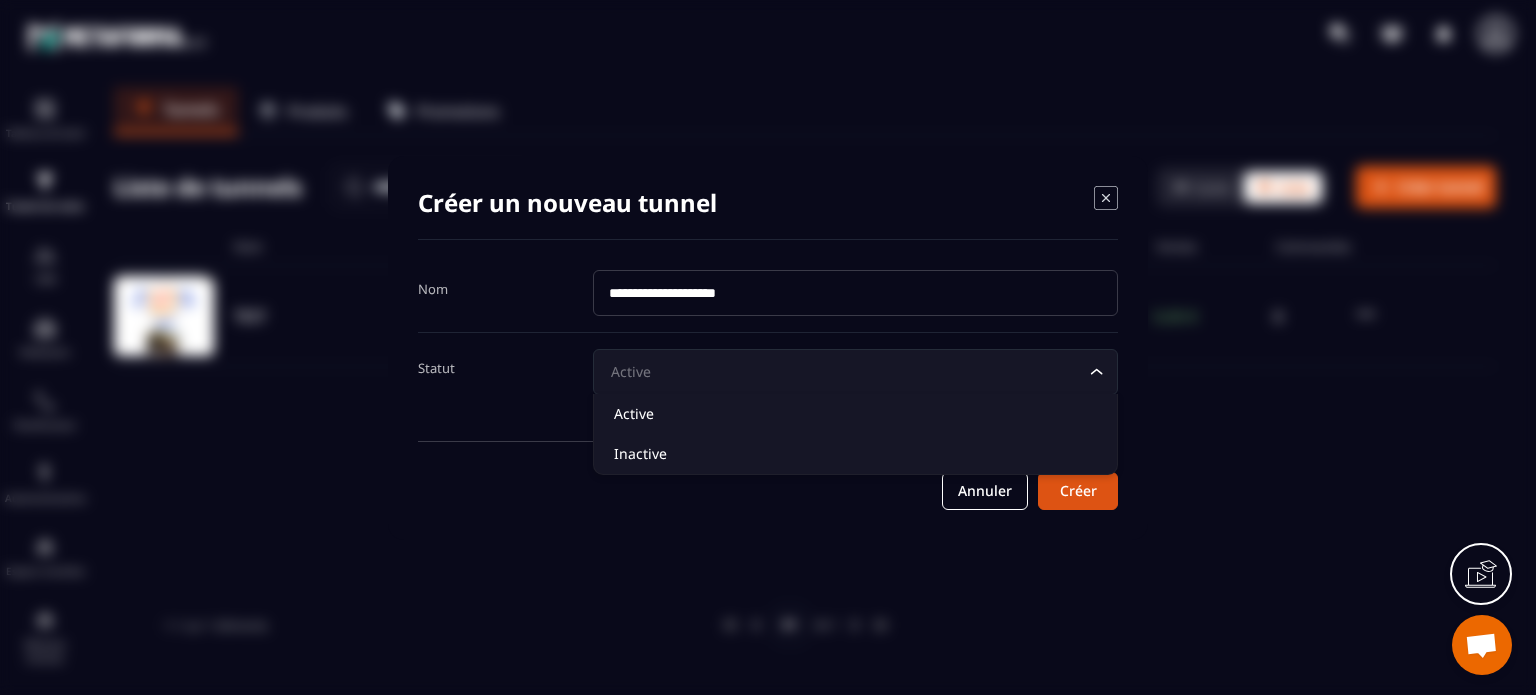 click on "Statut" at bounding box center [505, 367] 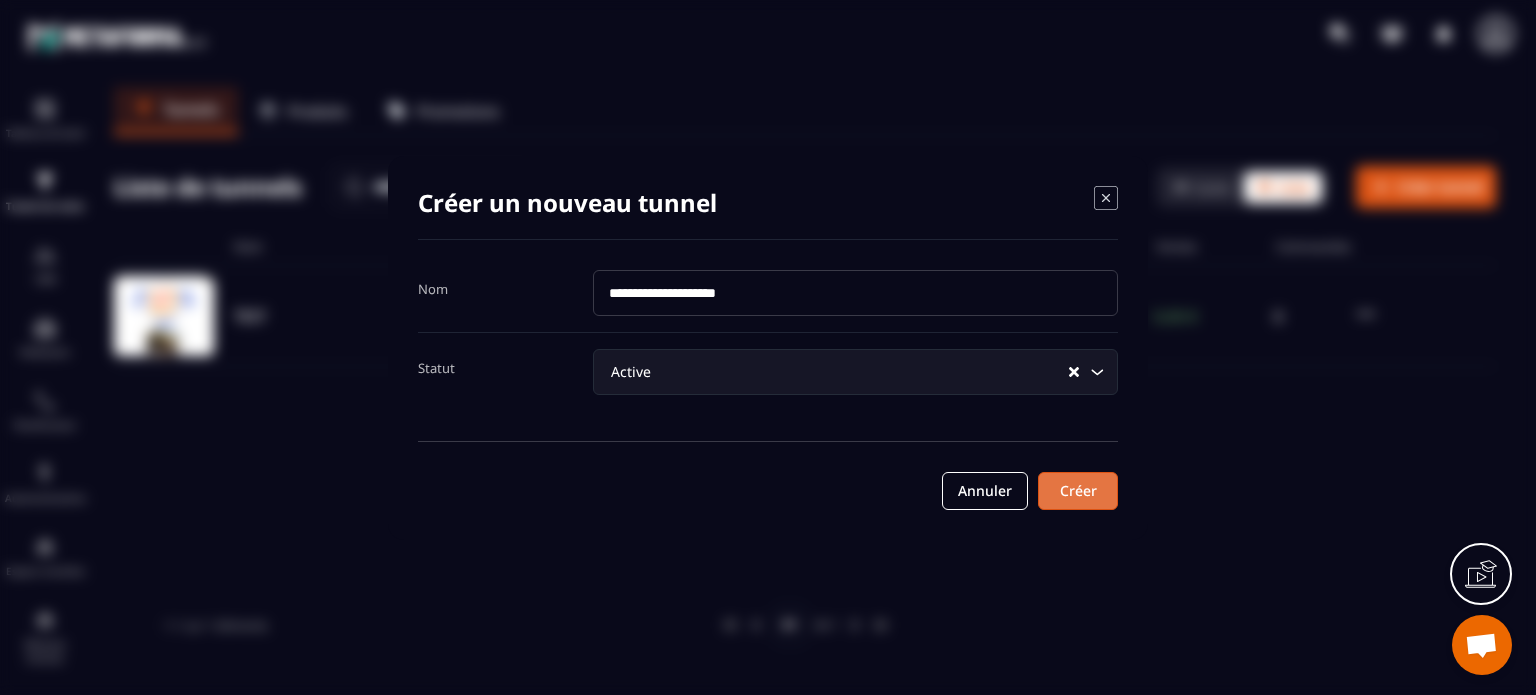click on "Créer" at bounding box center (1078, 491) 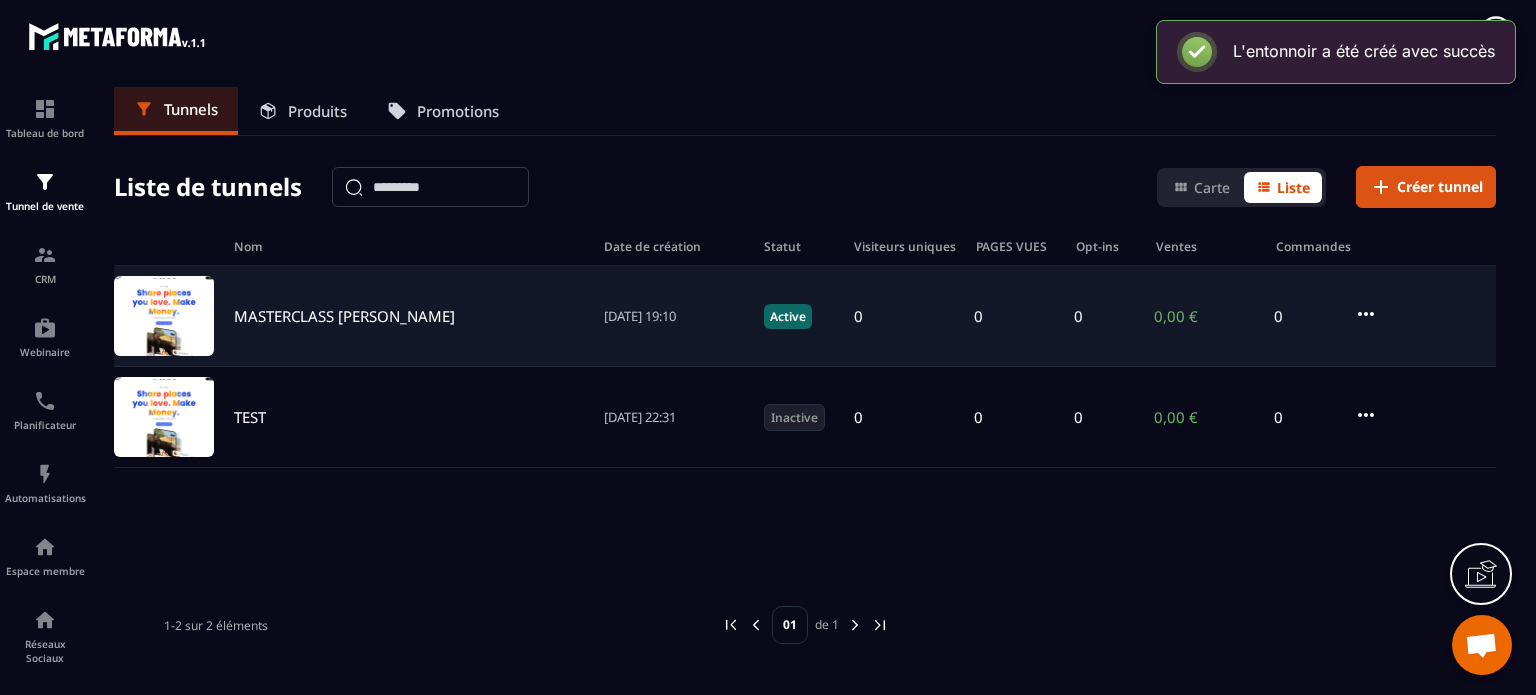 click on "MASTERCLASS [PERSON_NAME] [DATE] 19:10 Active 0 0 0 0,00 € 0" 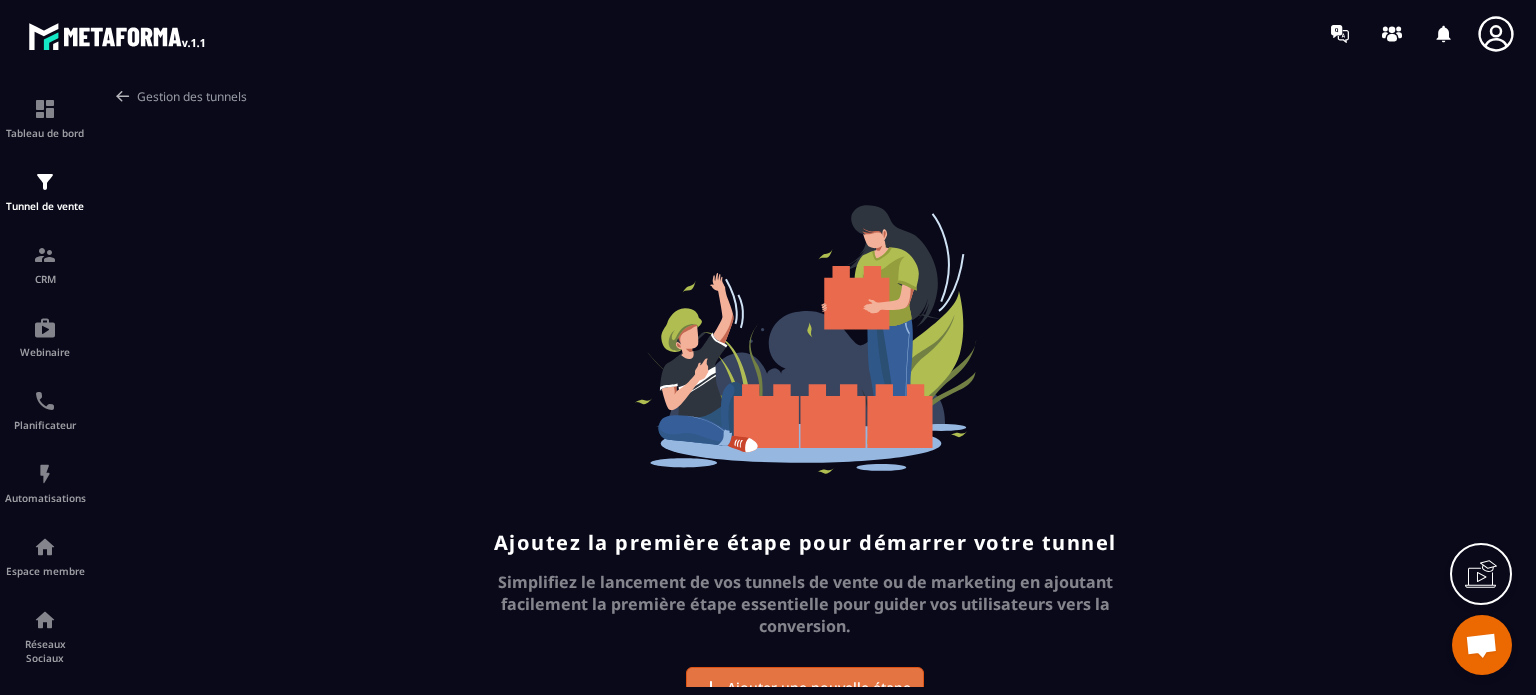 click on "Ajouter une nouvelle étape" at bounding box center [819, 688] 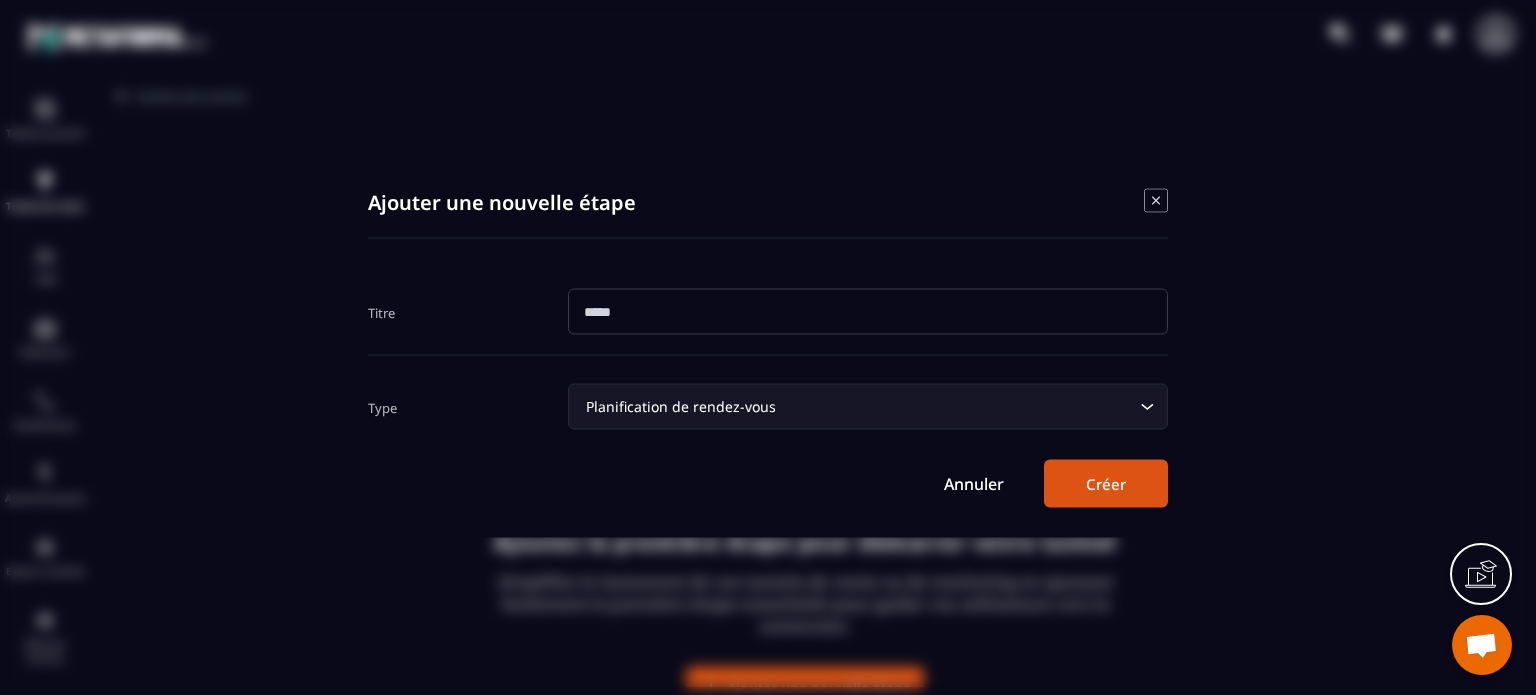 click at bounding box center [868, 311] 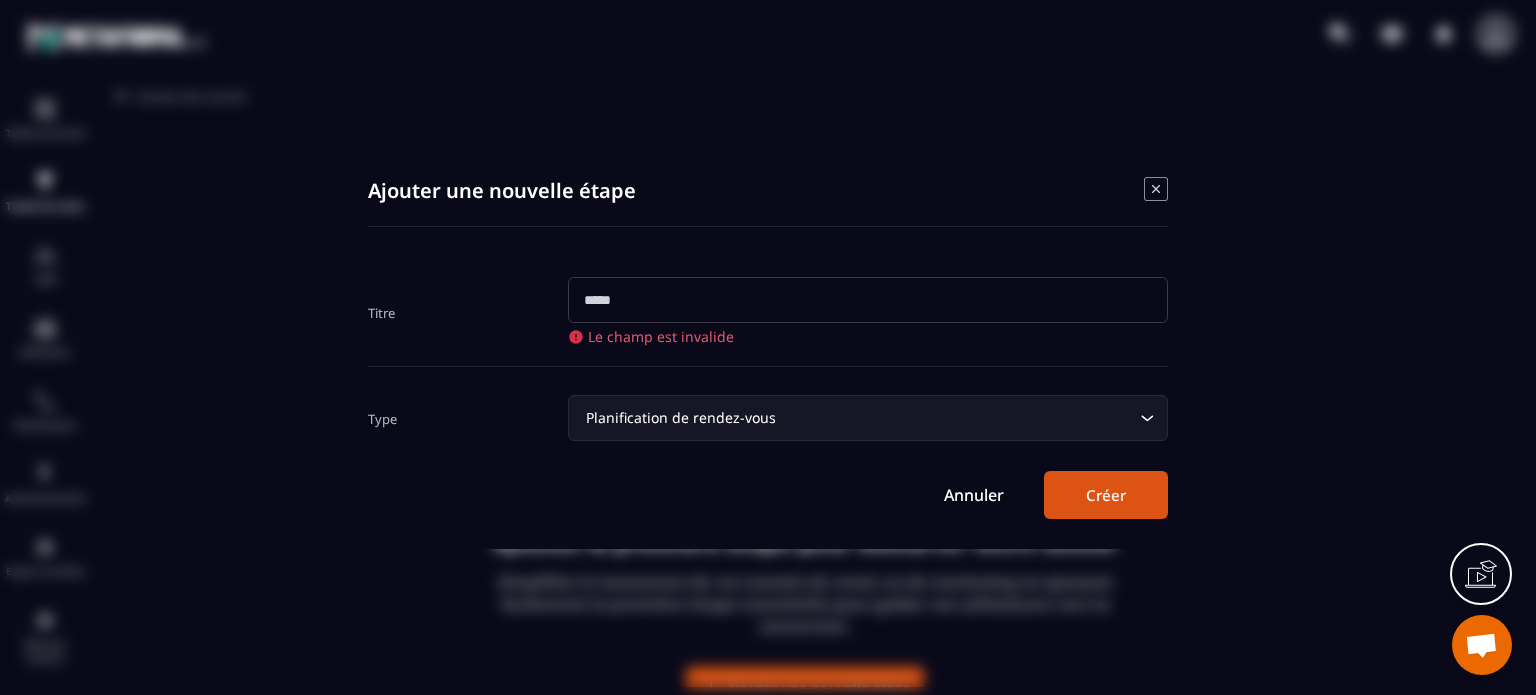 paste on "**********" 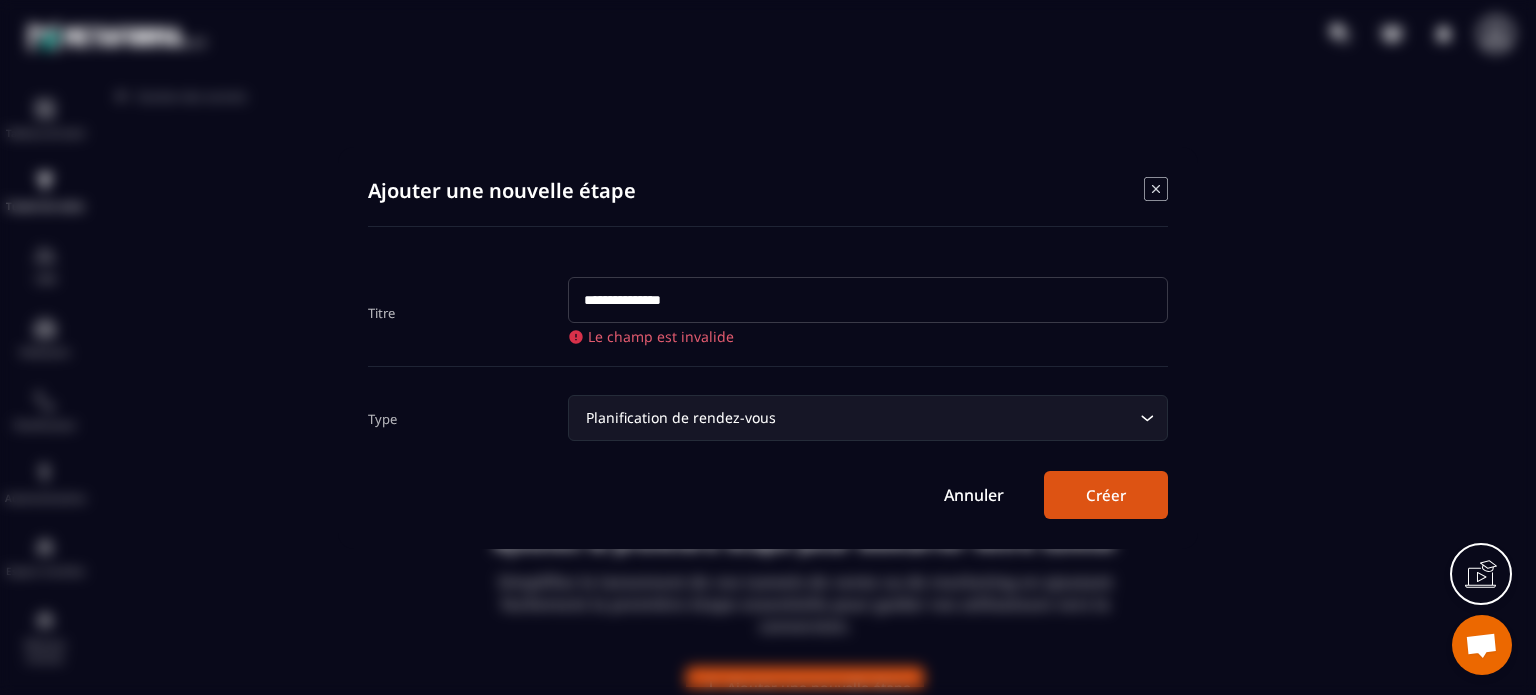 type on "**********" 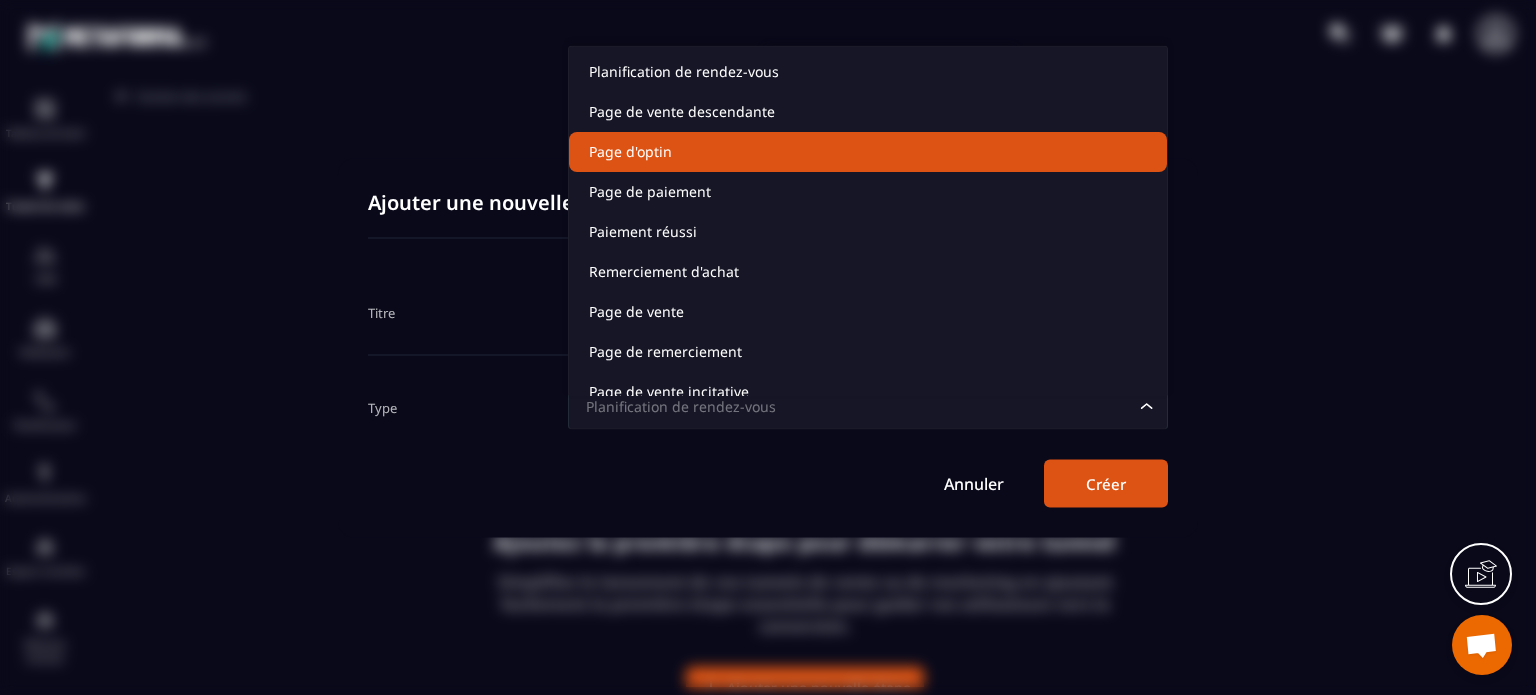 click on "Page d'optin" 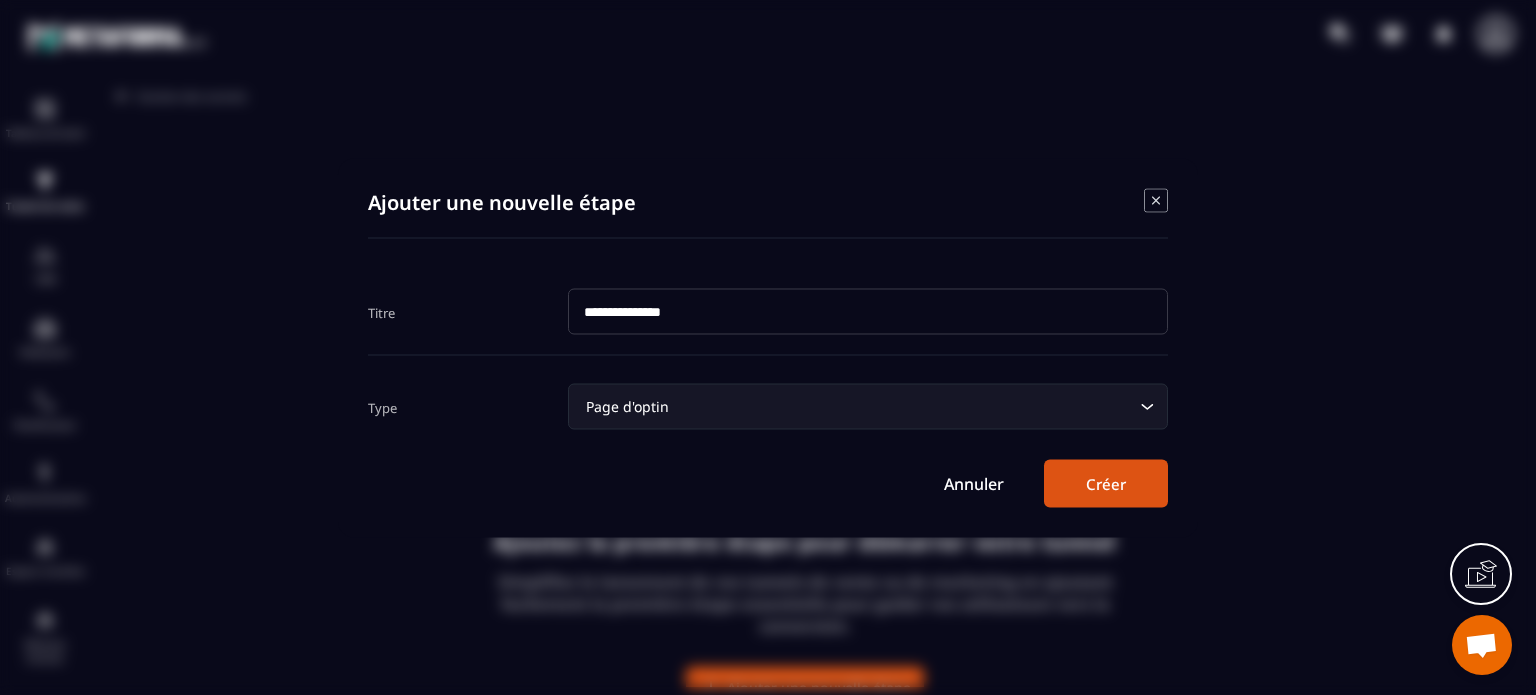 click on "Créer" at bounding box center (1106, 483) 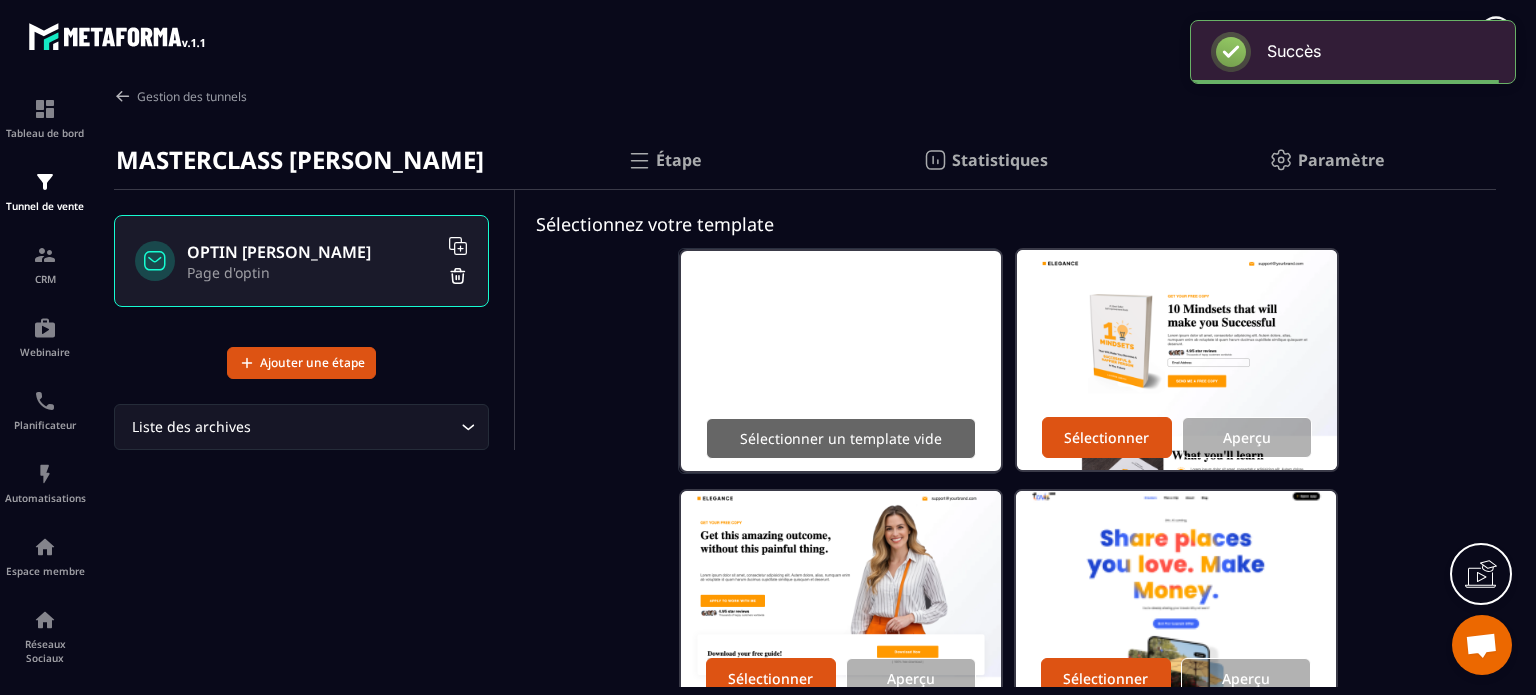 click on "Sélectionner un template vide" at bounding box center [841, 438] 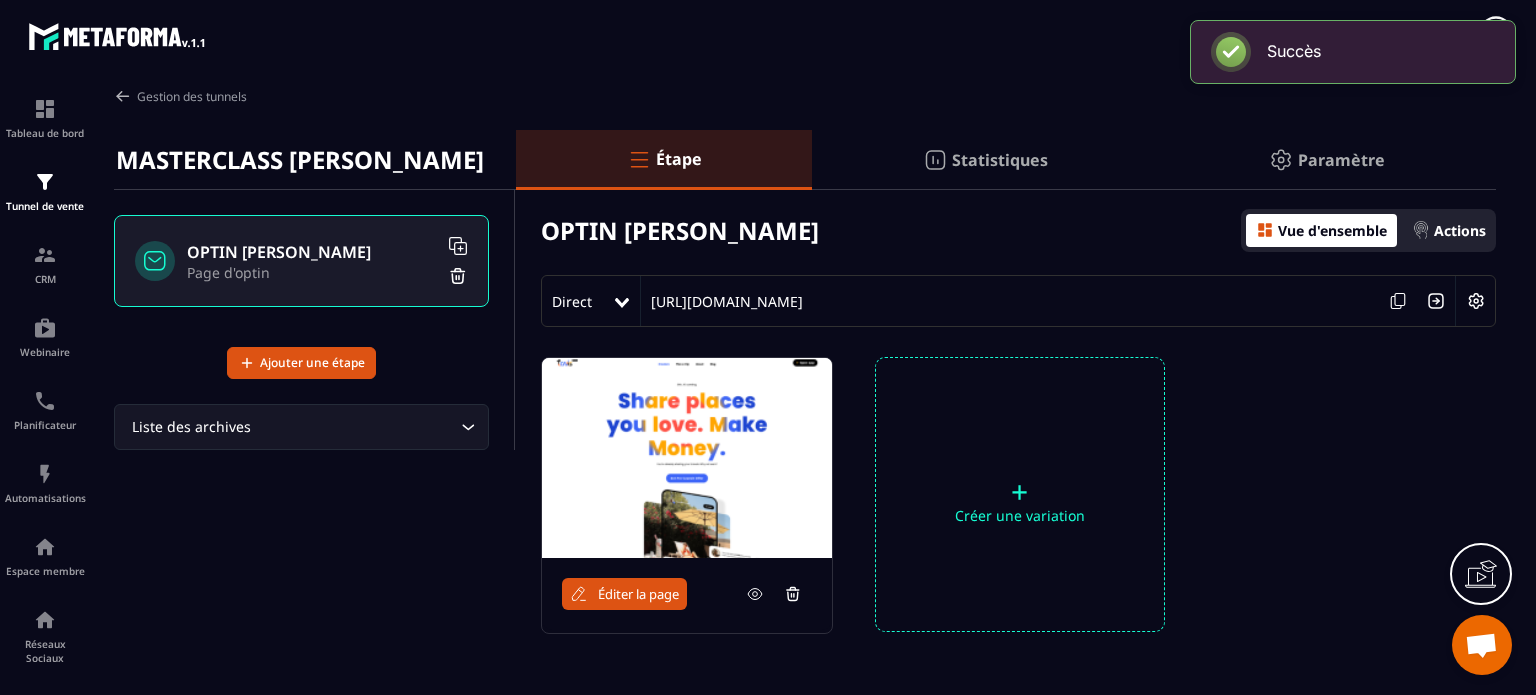 click on "Éditer la page" at bounding box center (638, 594) 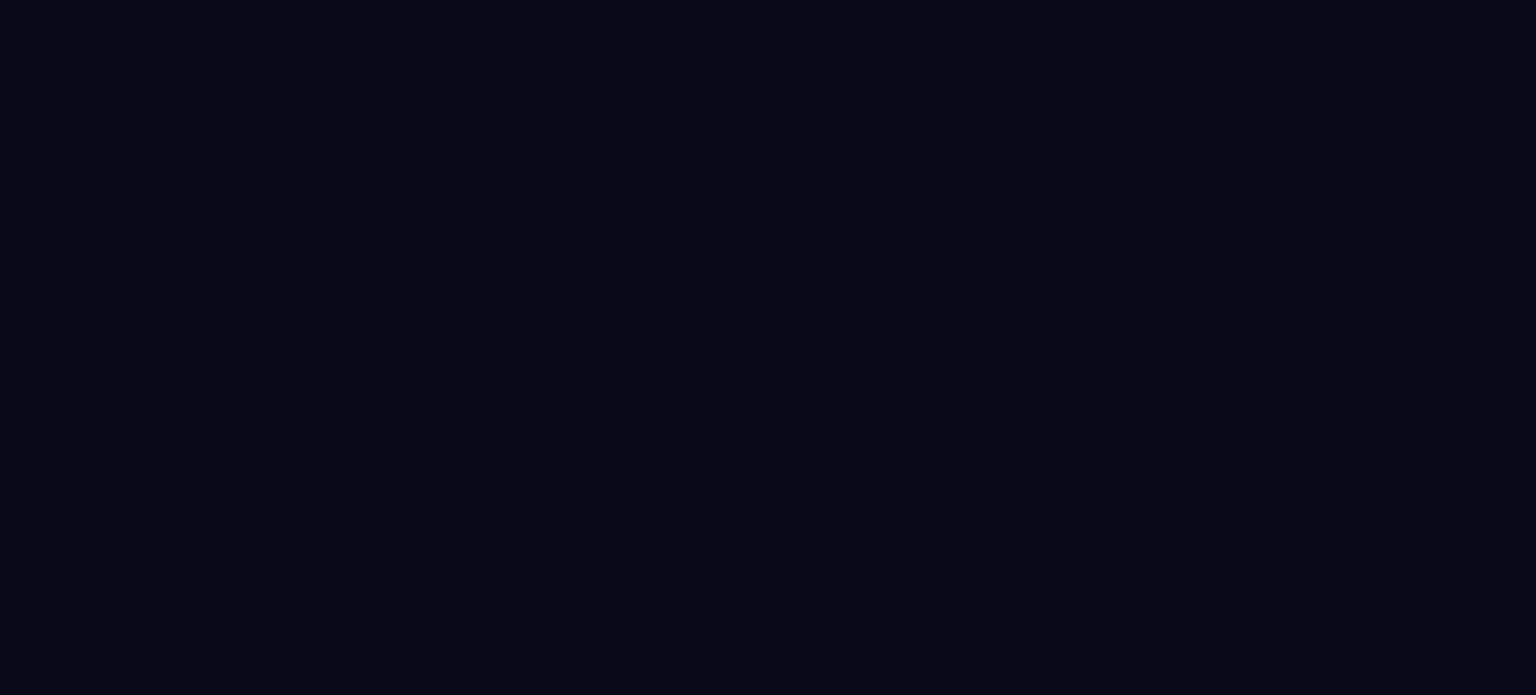 scroll, scrollTop: 0, scrollLeft: 0, axis: both 